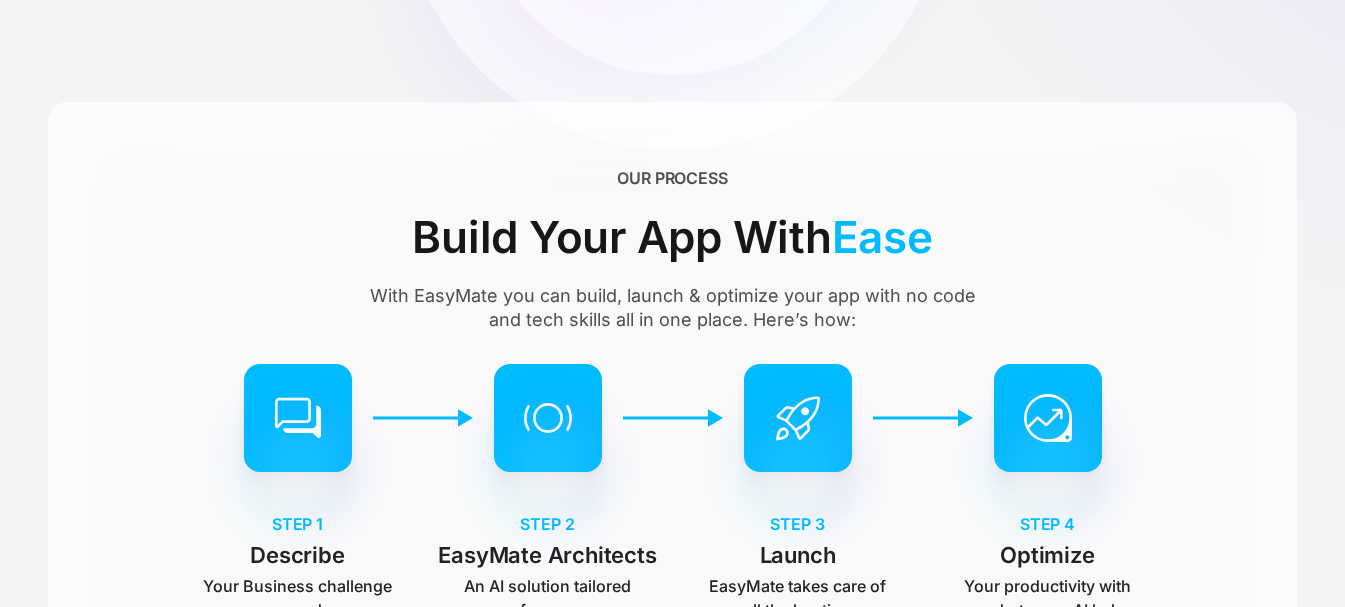 scroll, scrollTop: 996, scrollLeft: 0, axis: vertical 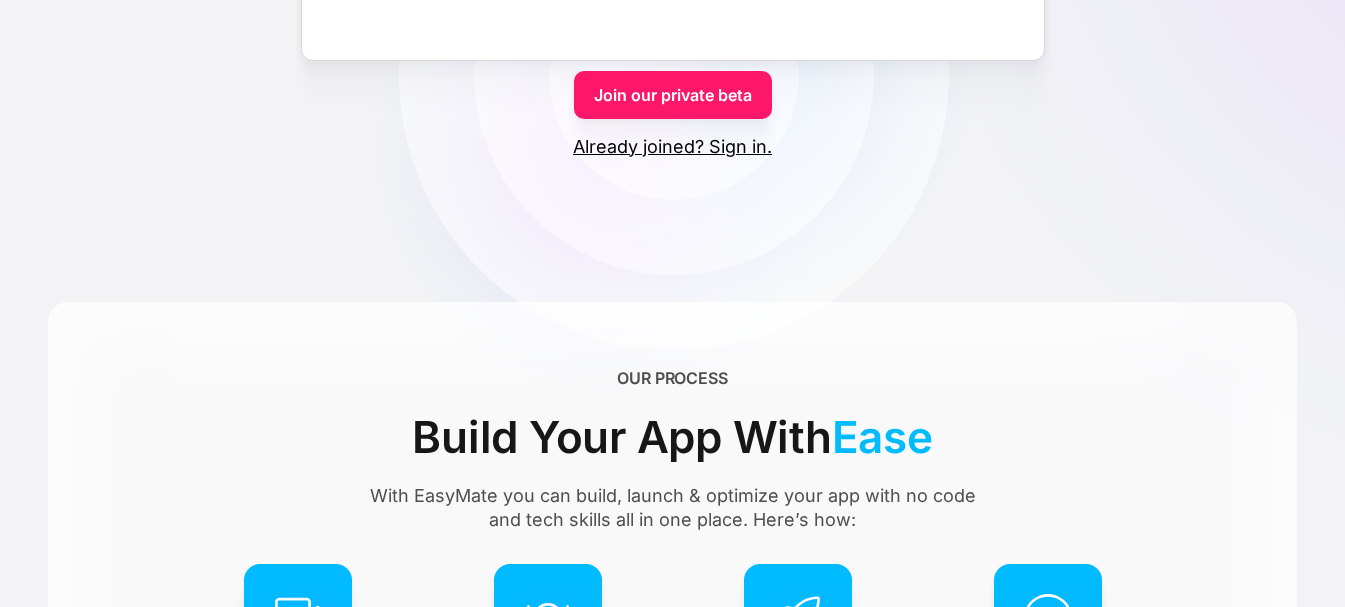 click on "Already joined? Sign in." at bounding box center (672, 147) 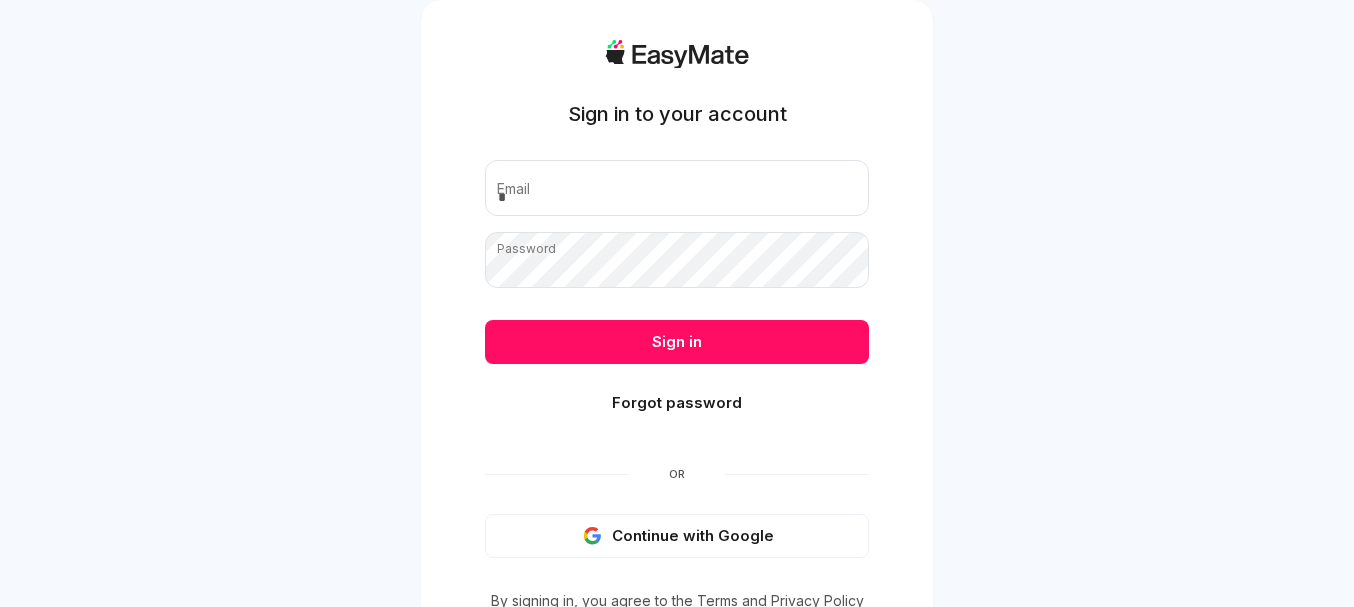 scroll, scrollTop: 0, scrollLeft: 0, axis: both 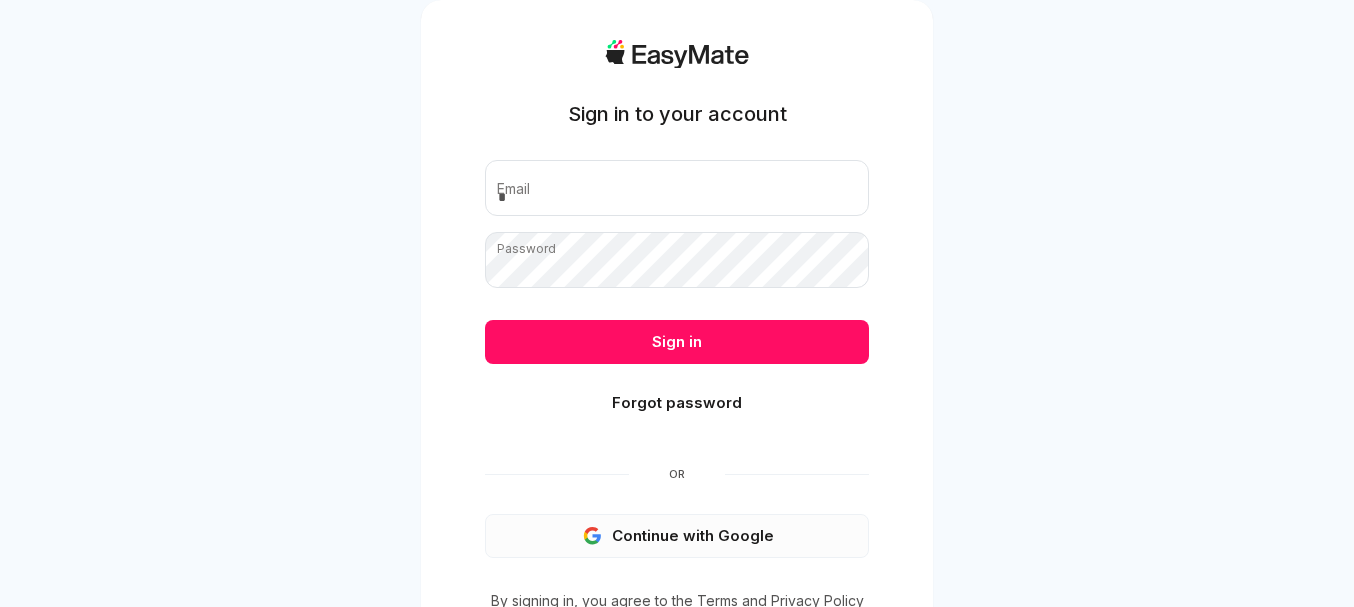 click on "Continue with Google" at bounding box center (677, 536) 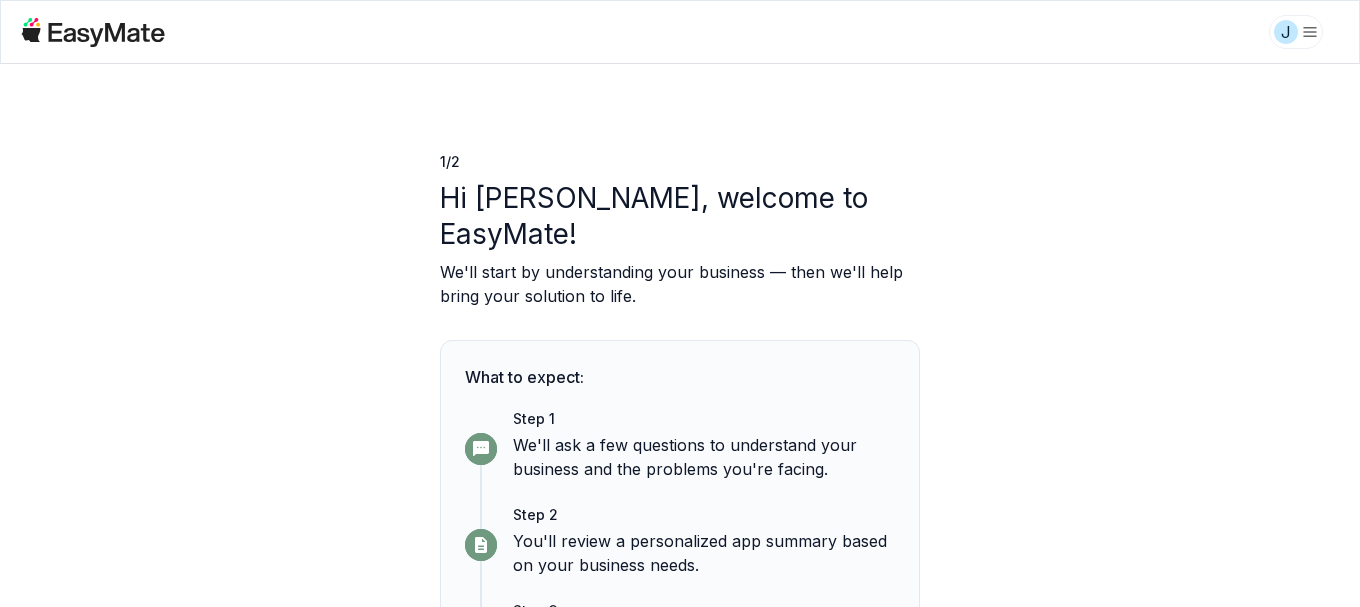 scroll, scrollTop: 0, scrollLeft: 0, axis: both 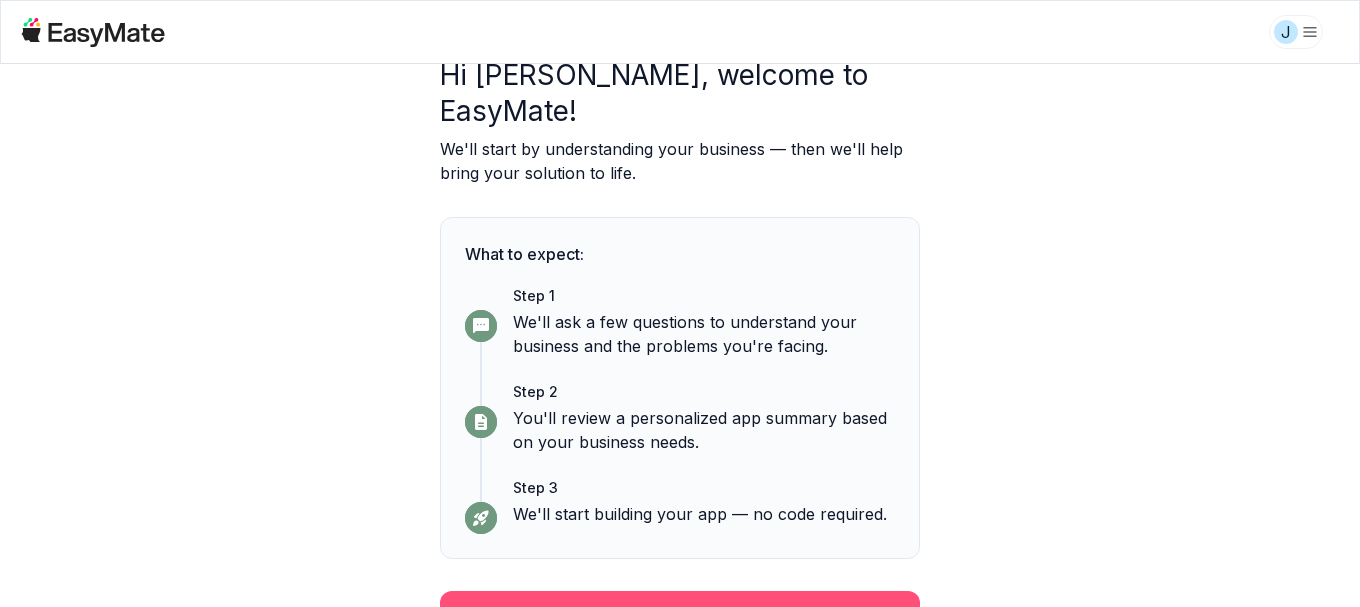click on "Continue" at bounding box center [680, 617] 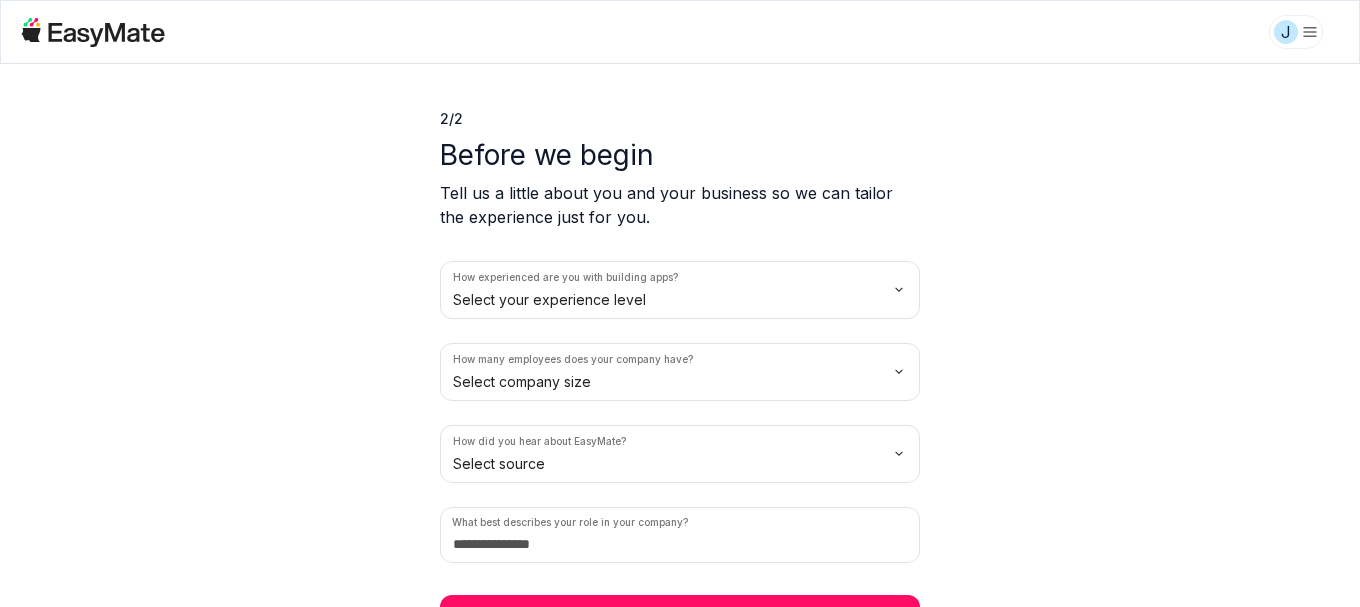 scroll, scrollTop: 83, scrollLeft: 0, axis: vertical 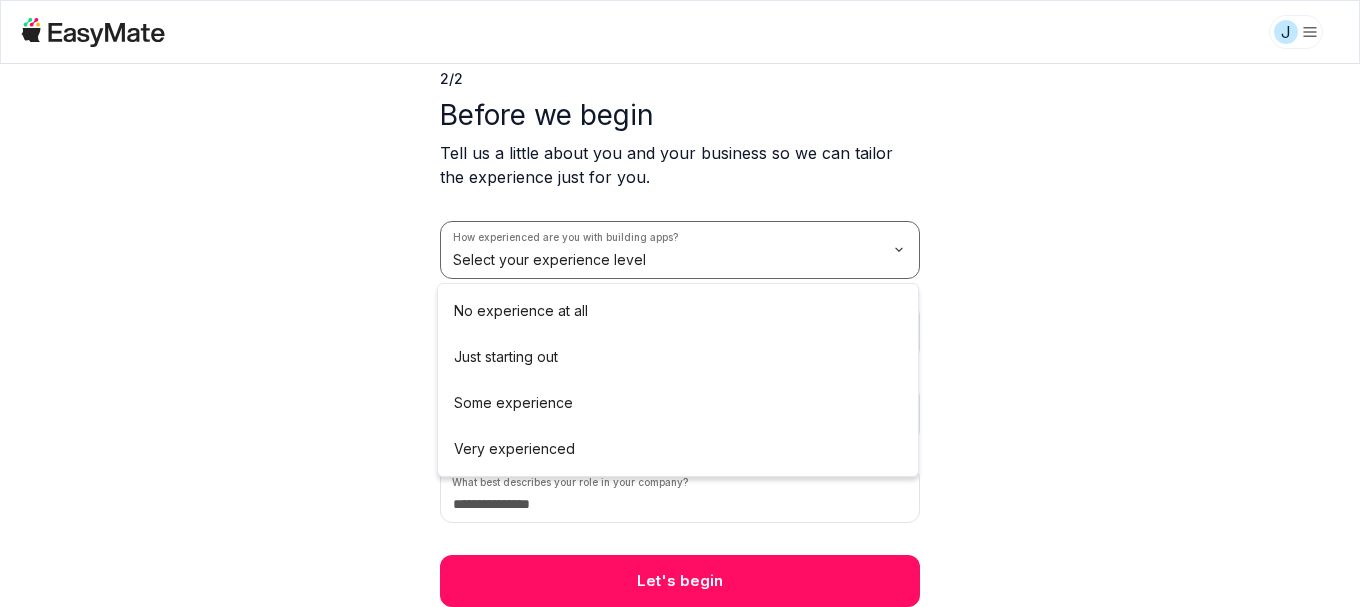 click on "J 2 / 2 Before we begin Tell us a little about you and your business so we can tailor the experience just for you. How experienced are you with building apps? Select your experience level How many employees does your company have? Select company size How did you hear about EasyMate? Select source What best describes your role in your company? Let's begin
No experience at all Just starting out Some experience Very experienced" at bounding box center [680, 303] 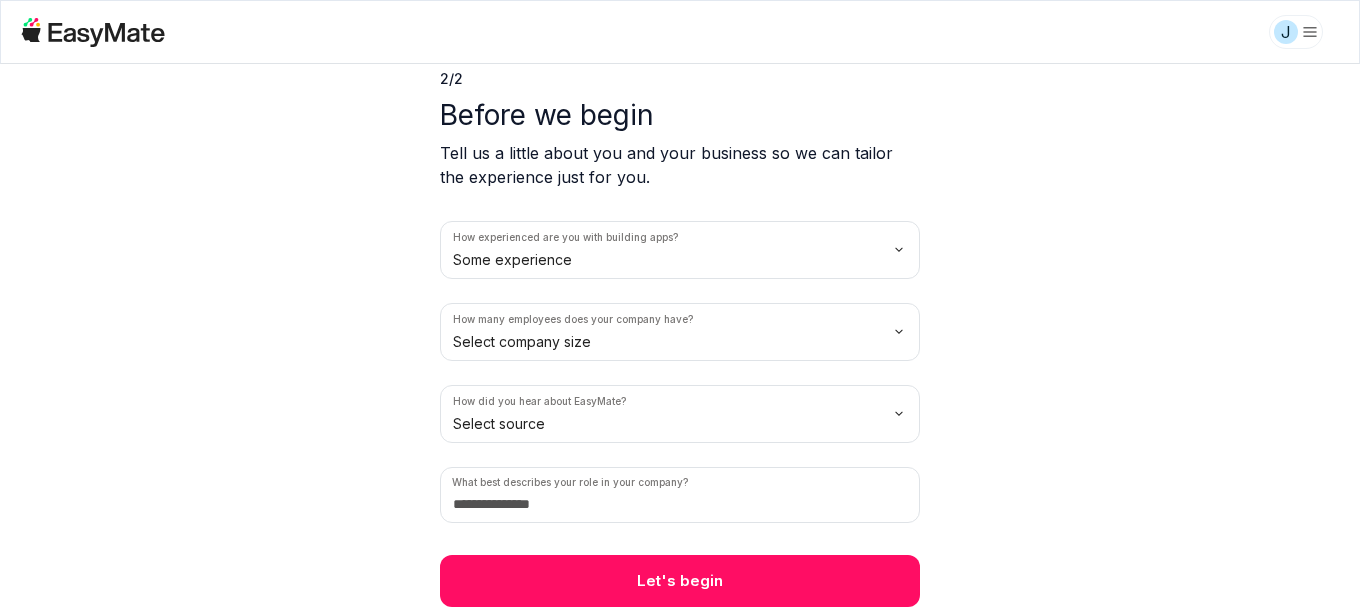 click on "J 2 / 2 Before we begin Tell us a little about you and your business so we can tailor the experience just for you. How experienced are you with building apps? Some experience How many employees does your company have? Select company size How did you hear about EasyMate? Select source What best describes your role in your company? Let's begin" at bounding box center [680, 303] 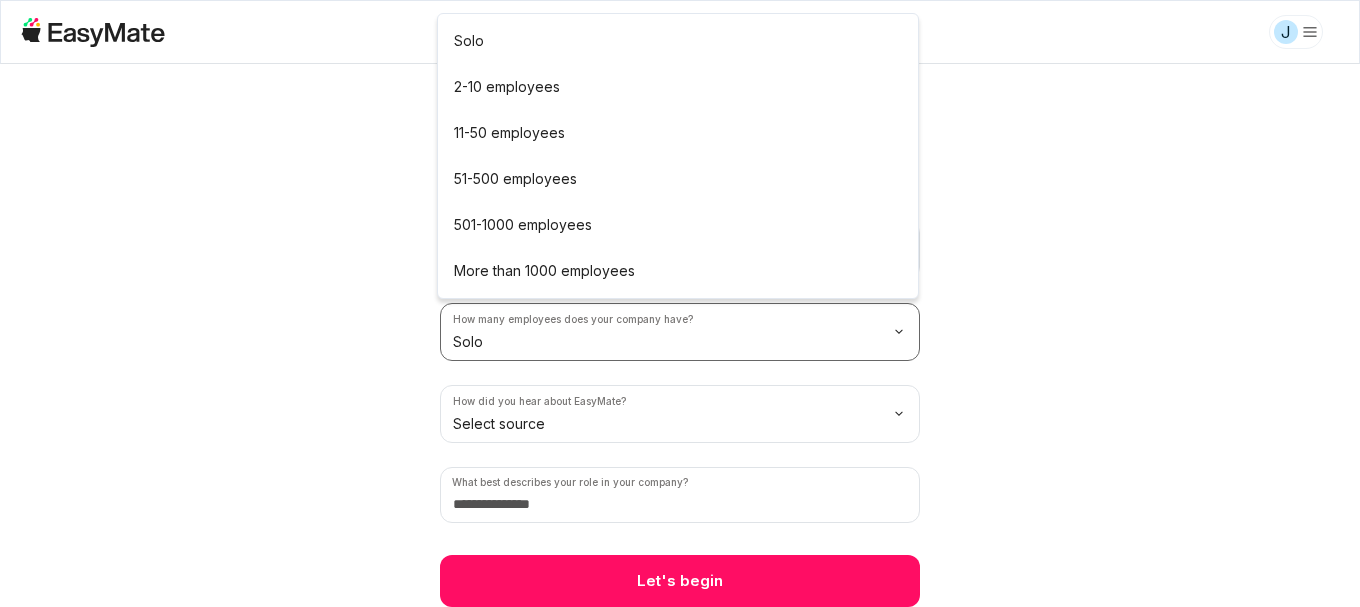 click on "J 2 / 2 Before we begin Tell us a little about you and your business so we can tailor the experience just for you. How experienced are you with building apps? Some experience How many employees does your company have? Solo How did you hear about EasyMate? Select source What best describes your role in your company? Let's begin
Solo 2-10 employees 11-50 employees 51-500 employees 501-1000 employees More than 1000 employees" at bounding box center (680, 303) 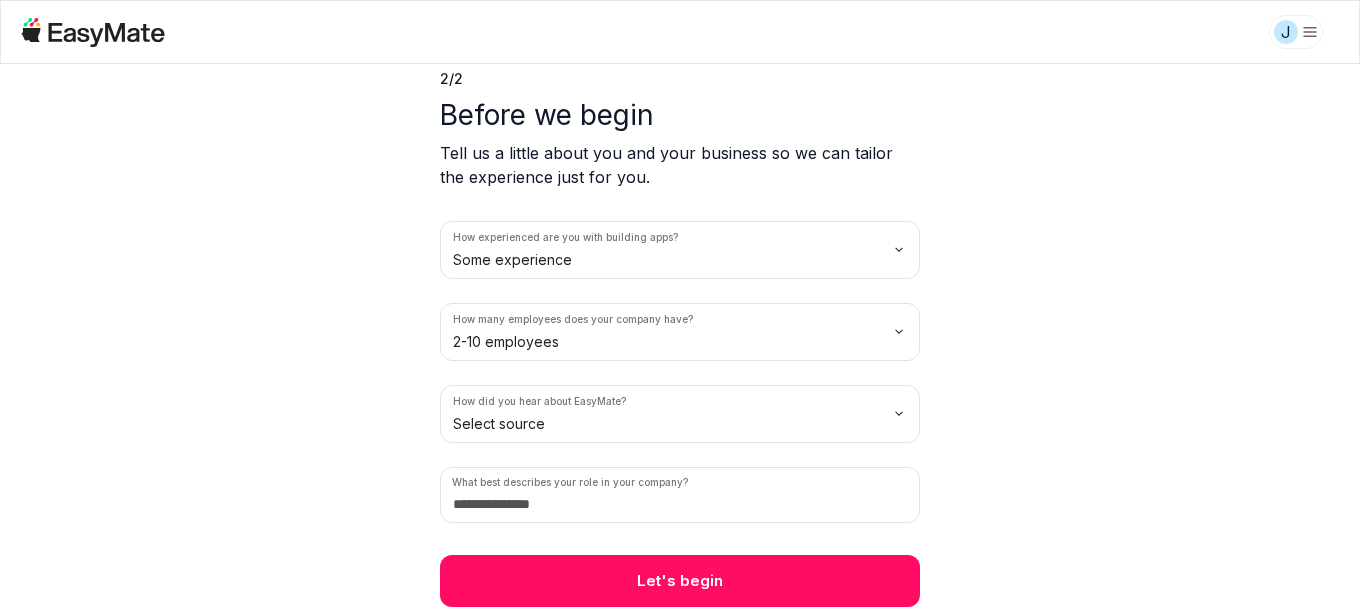 click on "J 2 / 2 Before we begin Tell us a little about you and your business so we can tailor the experience just for you. How experienced are you with building apps? Some experience How many employees does your company have? 2-10 employees How did you hear about EasyMate? Select source What best describes your role in your company? Let's begin" at bounding box center [680, 303] 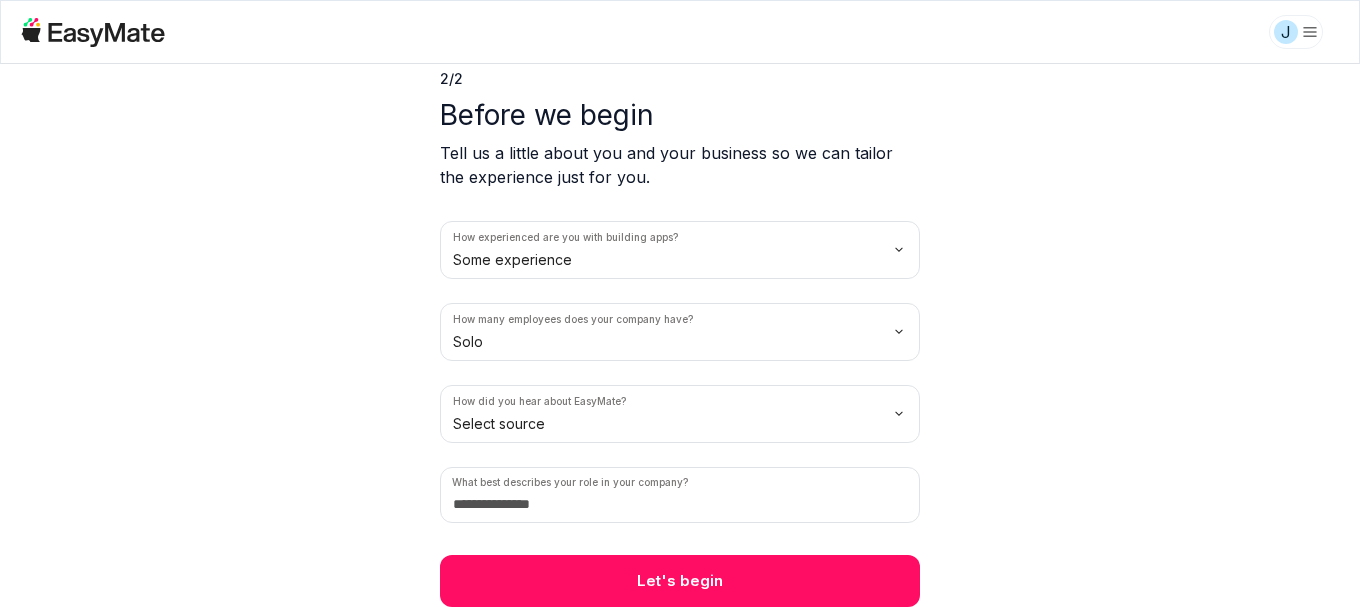 click on "J 2 / 2 Before we begin Tell us a little about you and your business so we can tailor the experience just for you. How experienced are you with building apps? Some experience How many employees does your company have? Solo How did you hear about EasyMate? Select source What best describes your role in your company? Let's begin" at bounding box center [680, 303] 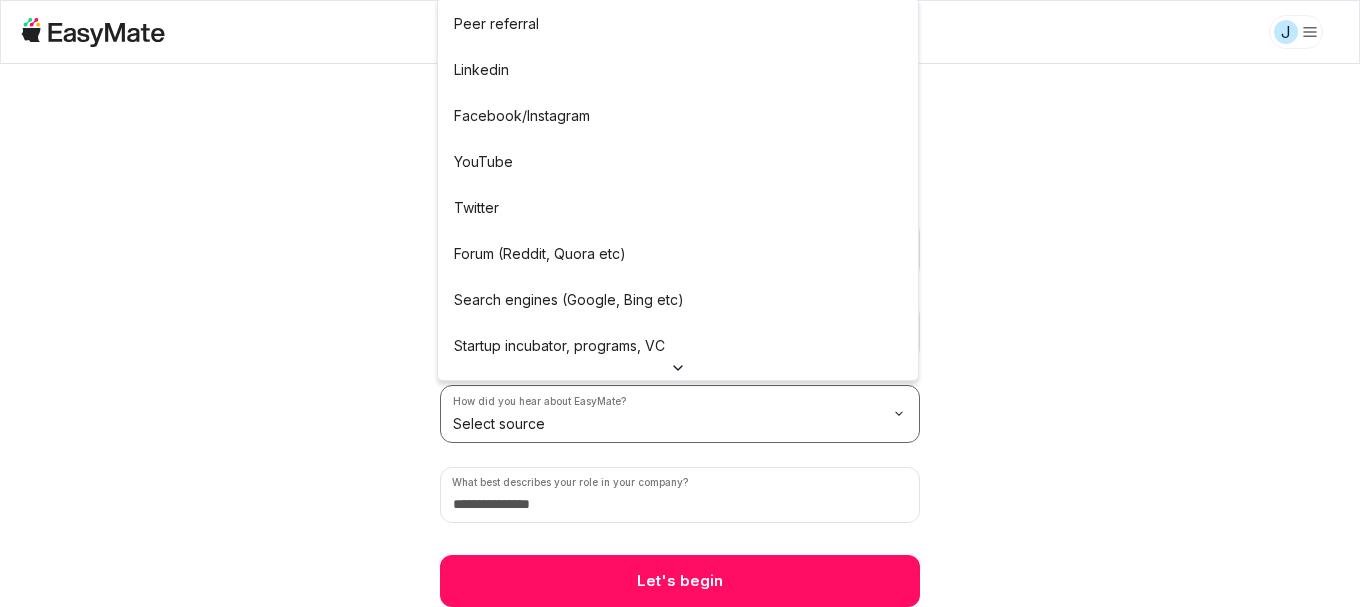 scroll, scrollTop: 0, scrollLeft: 0, axis: both 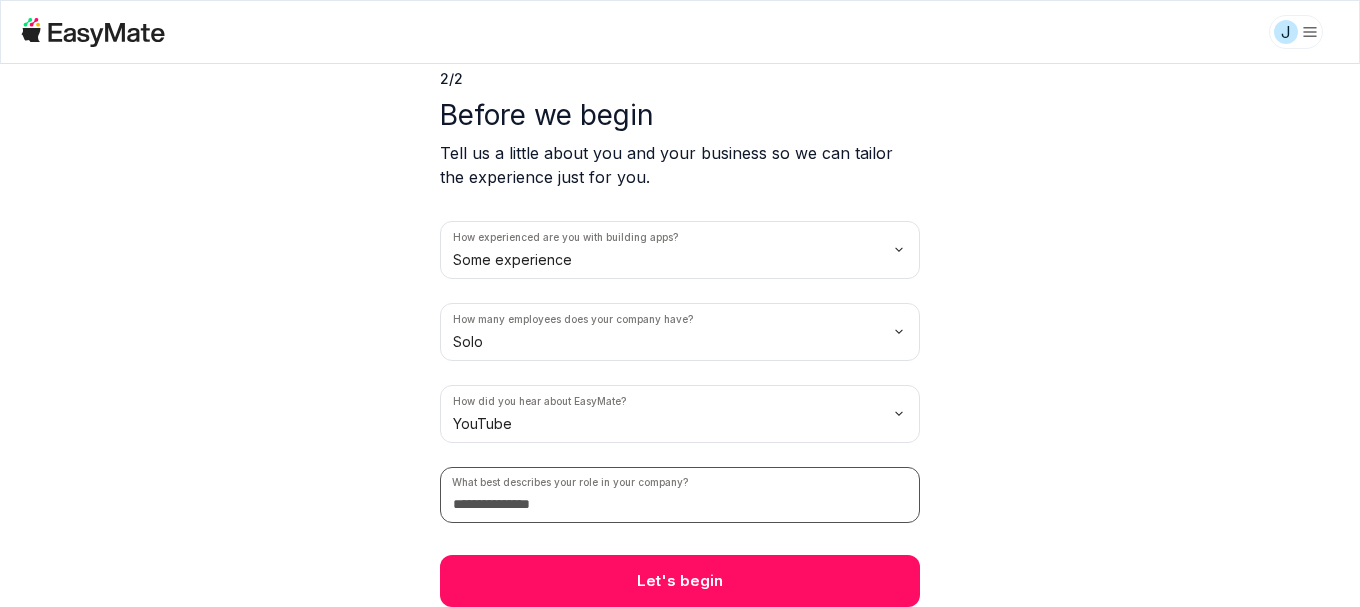 click at bounding box center (680, 495) 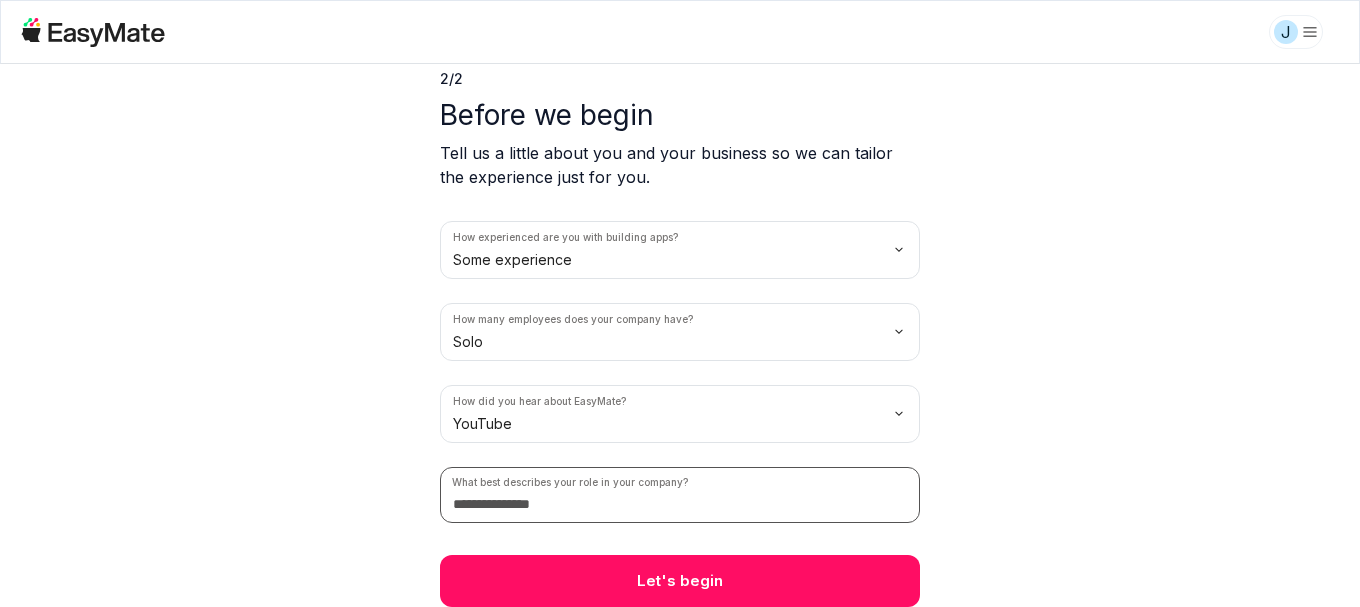 type on "*" 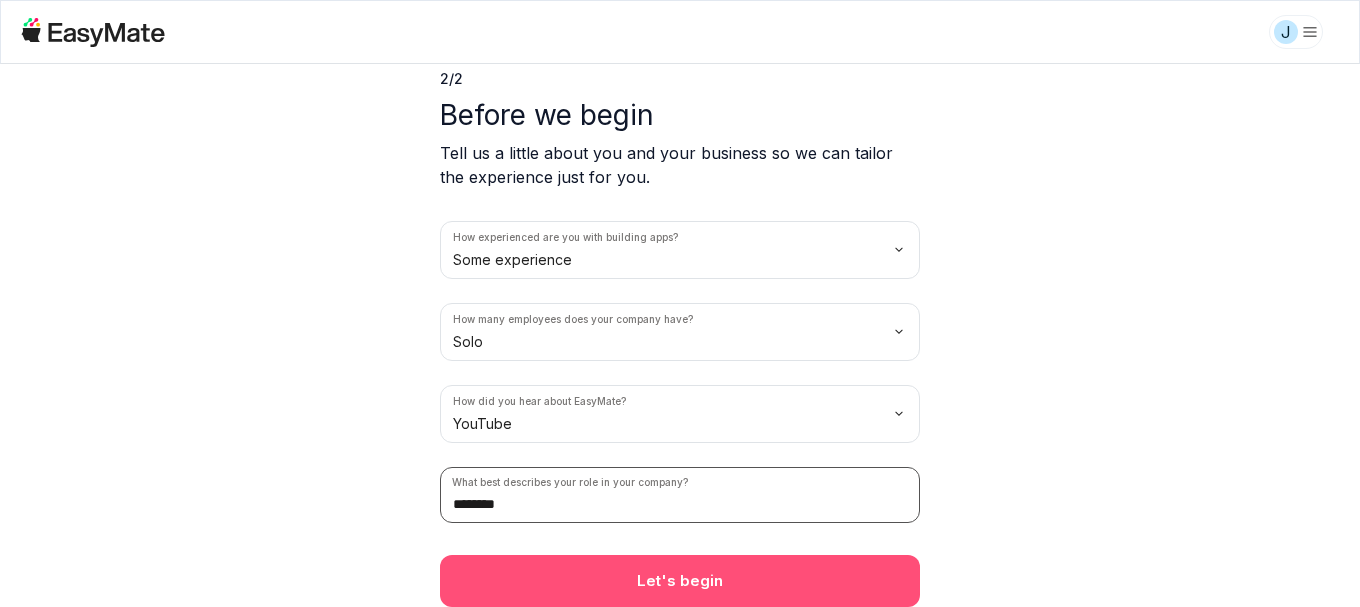 type on "********" 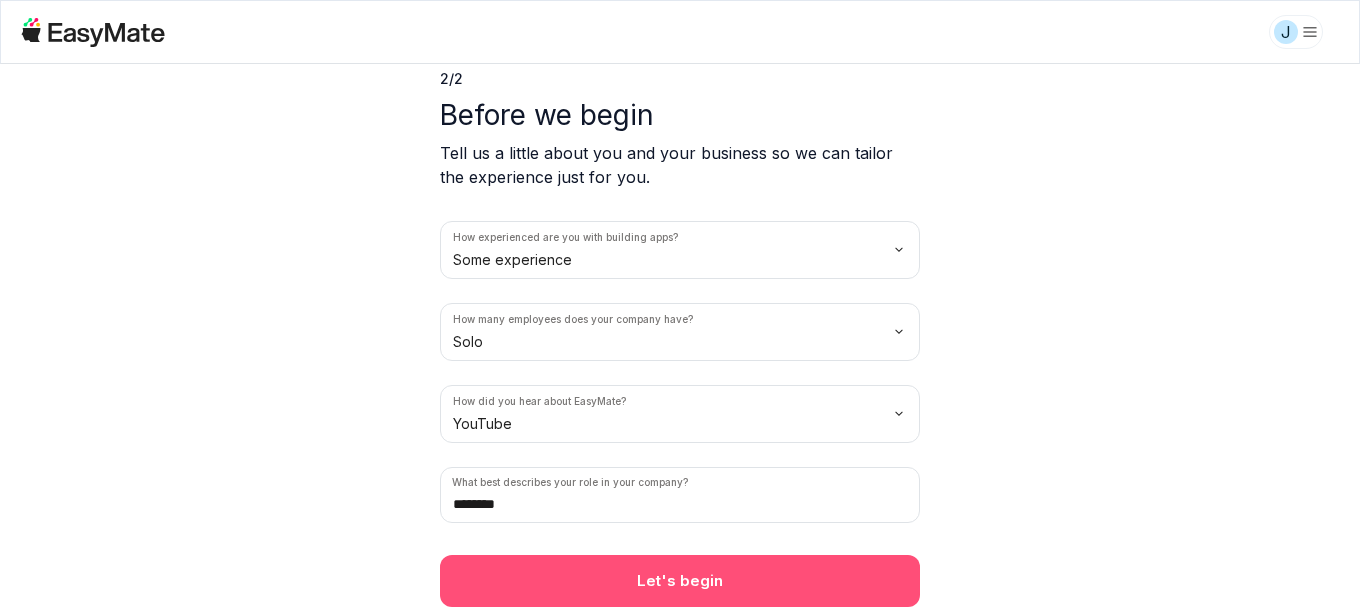 click on "Let's begin" at bounding box center (680, 581) 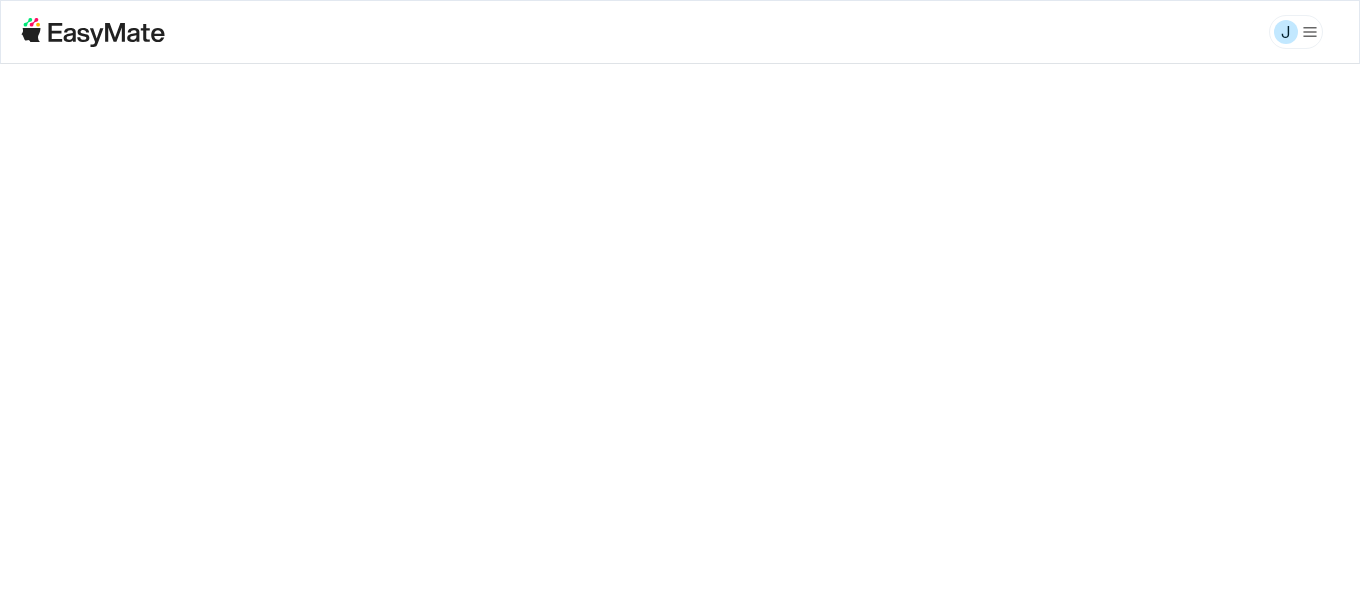scroll, scrollTop: 0, scrollLeft: 0, axis: both 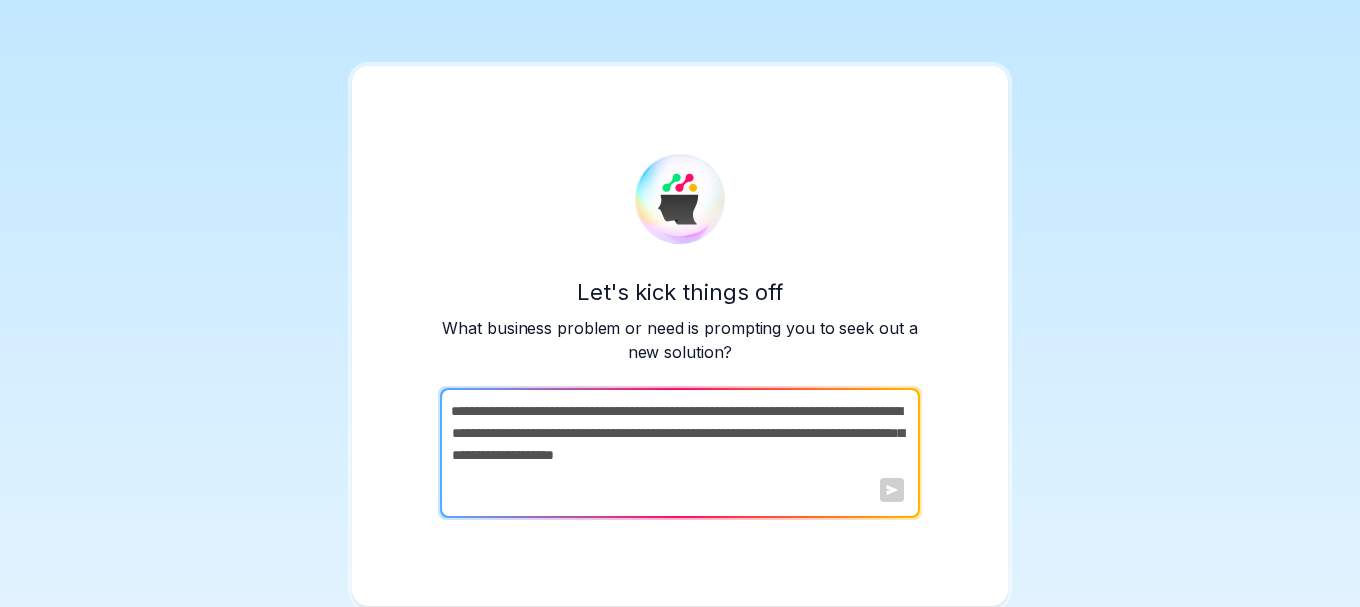 click at bounding box center (892, 490) 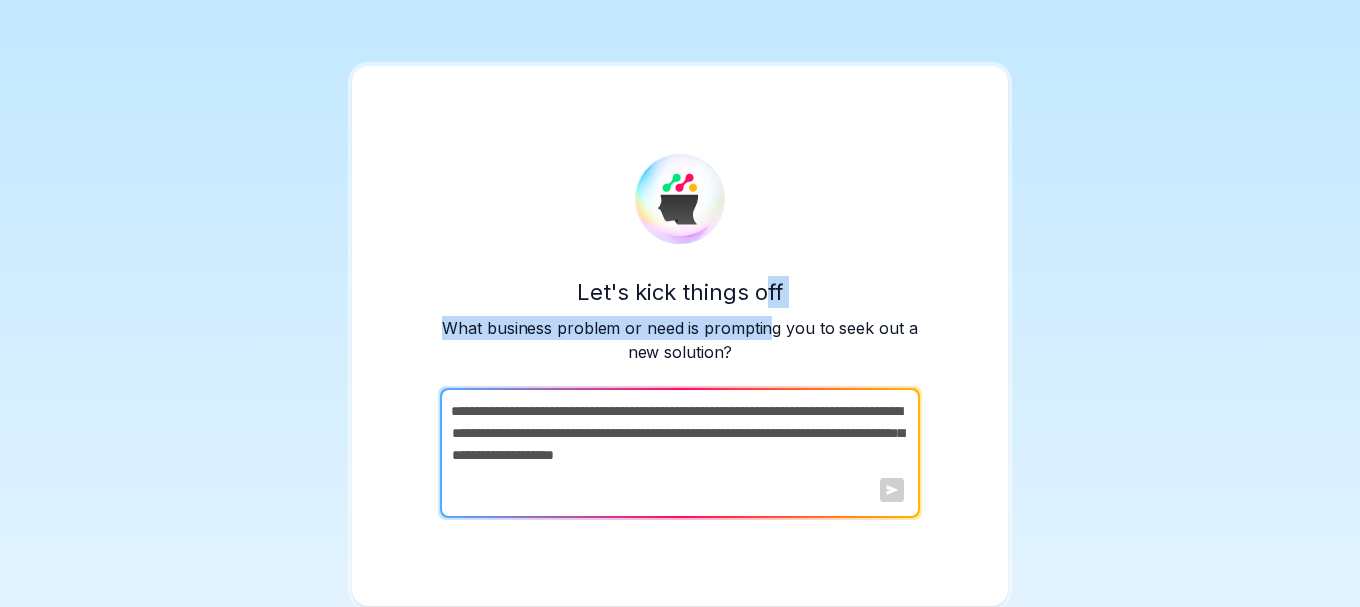 click at bounding box center (680, 199) 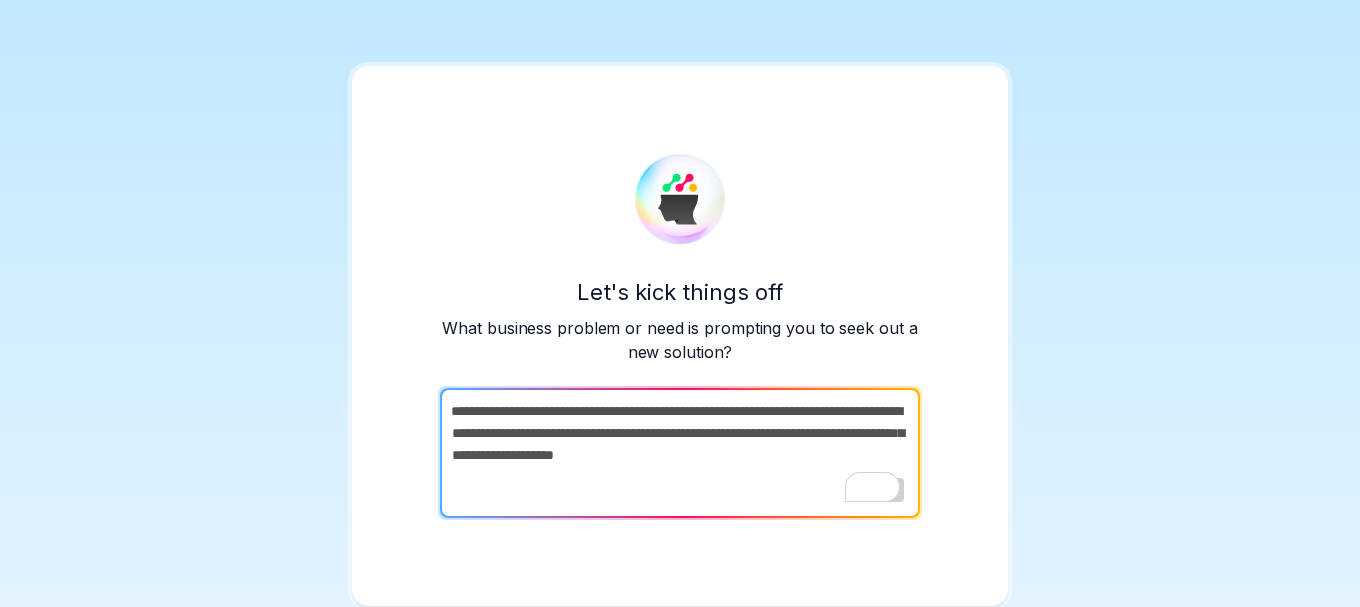 click on "Let's kick things off What business problem or need is prompting you to seek out a new solution?" at bounding box center (680, 336) 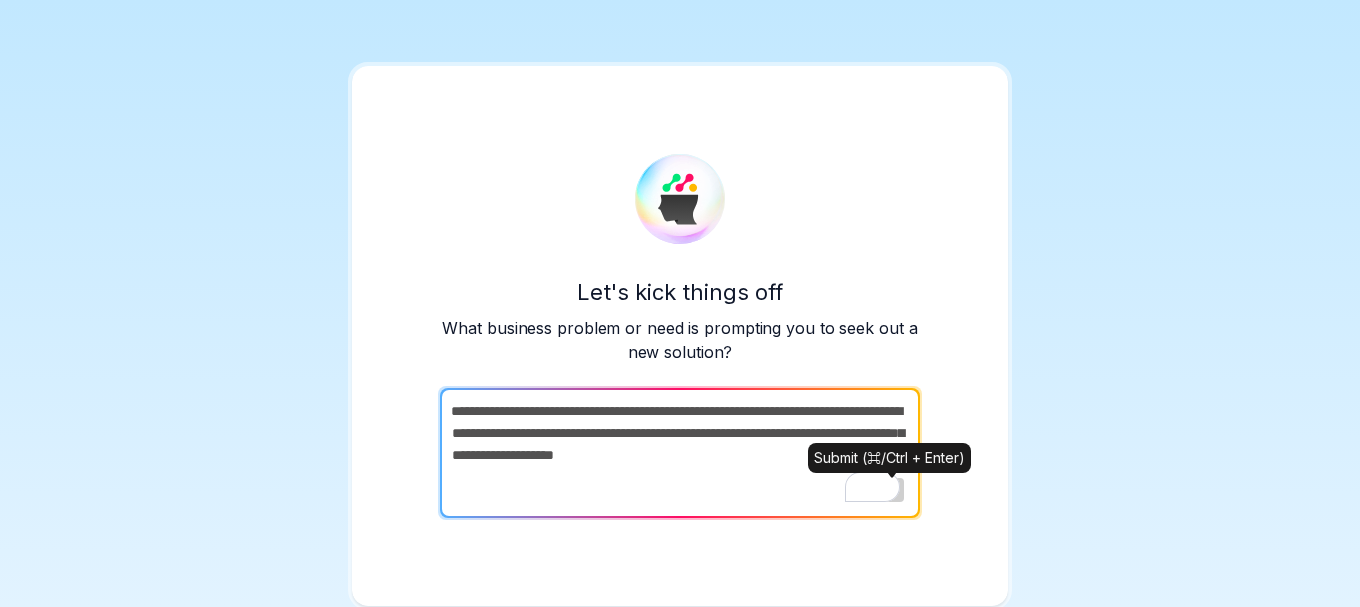 click at bounding box center (892, 490) 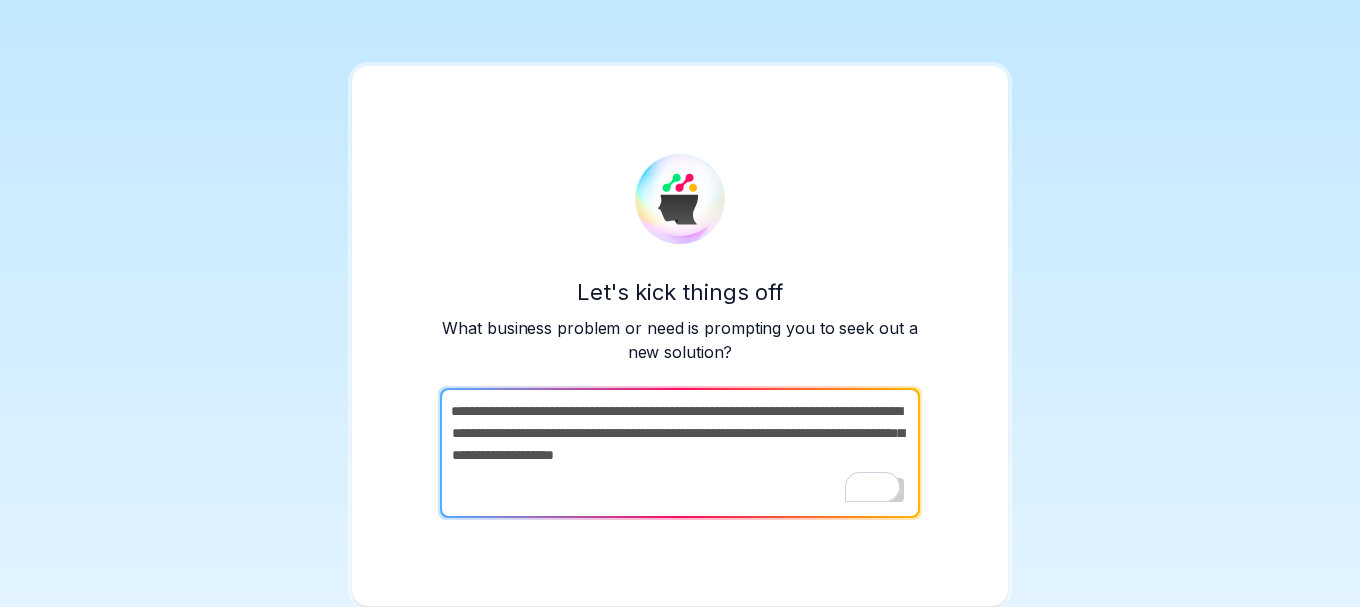 click at bounding box center [678, 453] 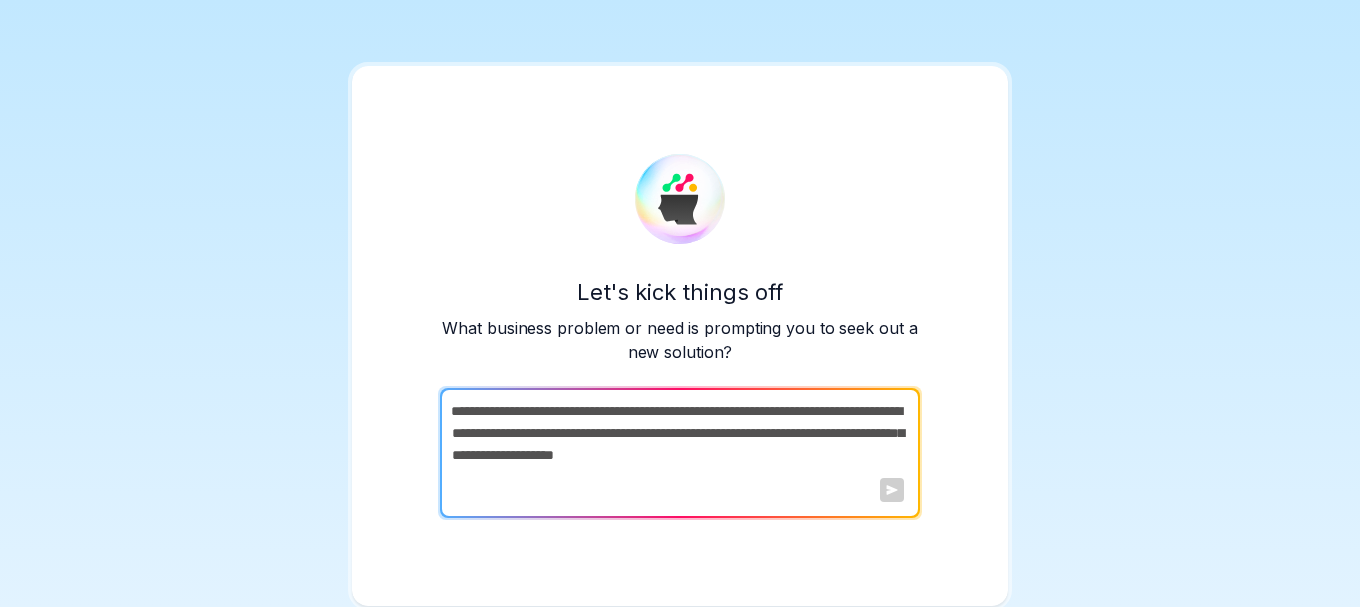 scroll, scrollTop: 0, scrollLeft: 0, axis: both 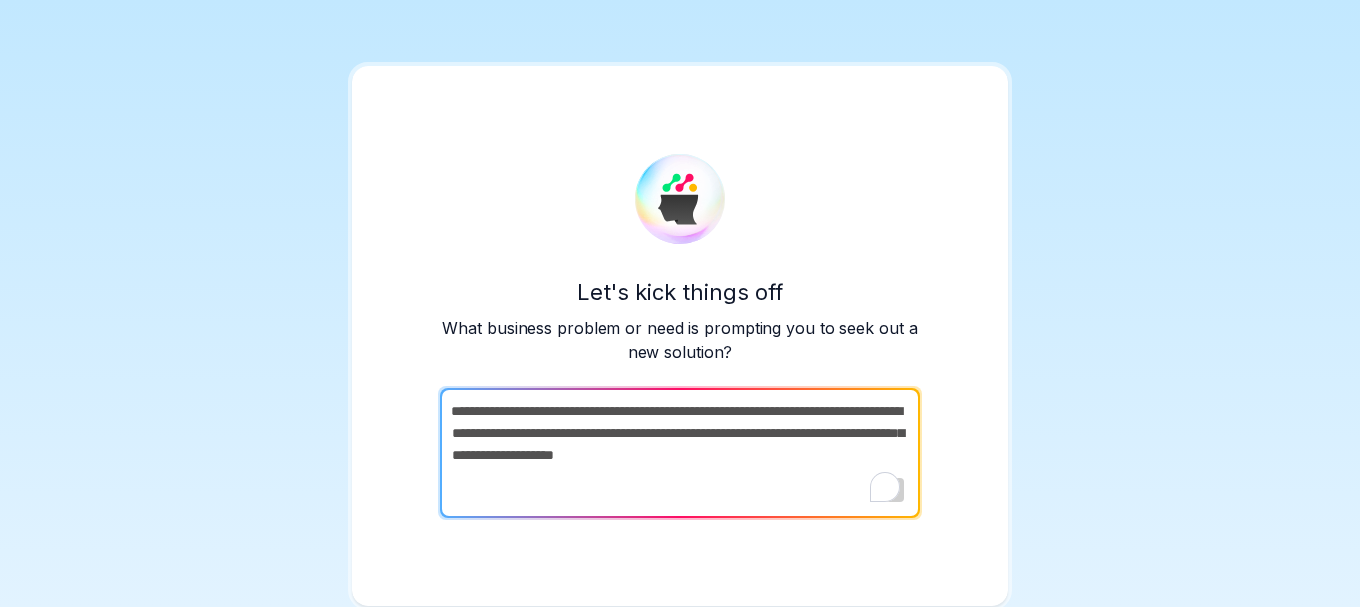 drag, startPoint x: 596, startPoint y: 427, endPoint x: 598, endPoint y: 408, distance: 19.104973 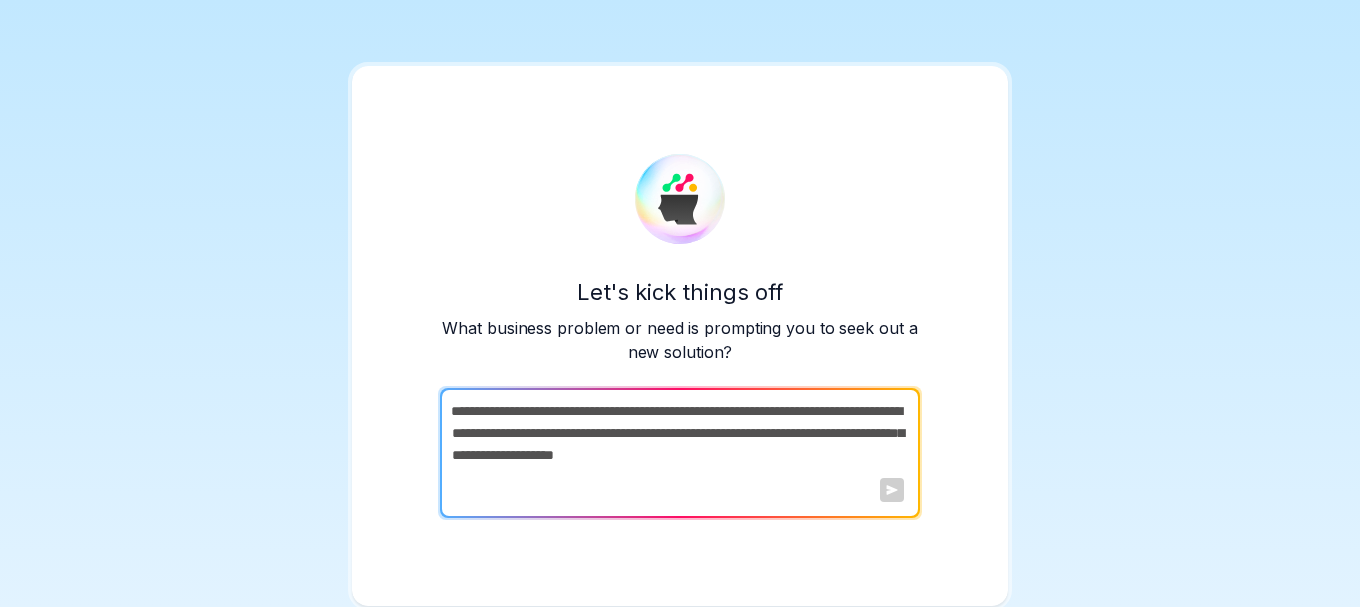 scroll, scrollTop: 0, scrollLeft: 0, axis: both 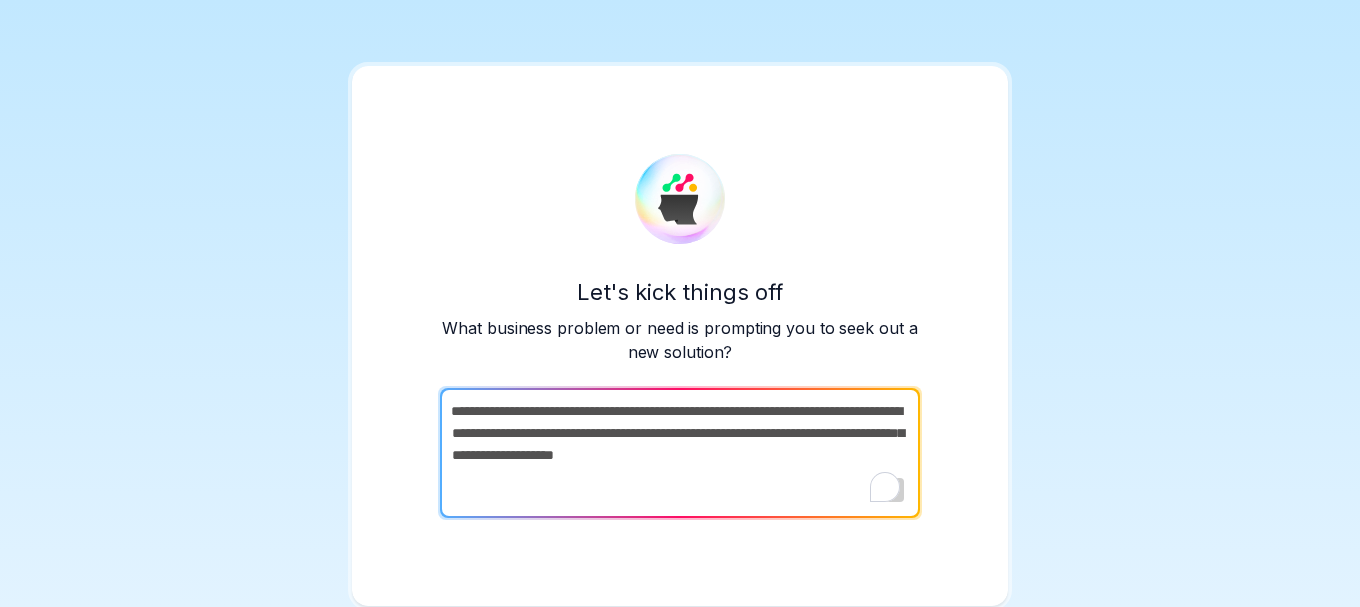 click at bounding box center [678, 453] 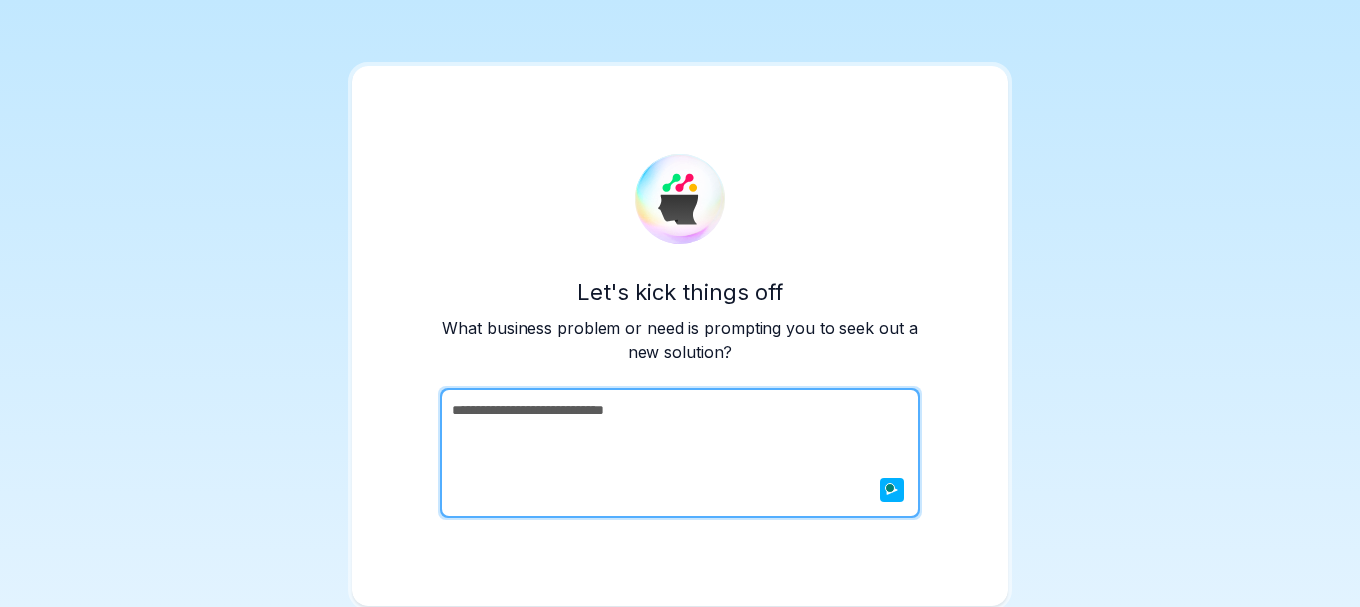 type on "**********" 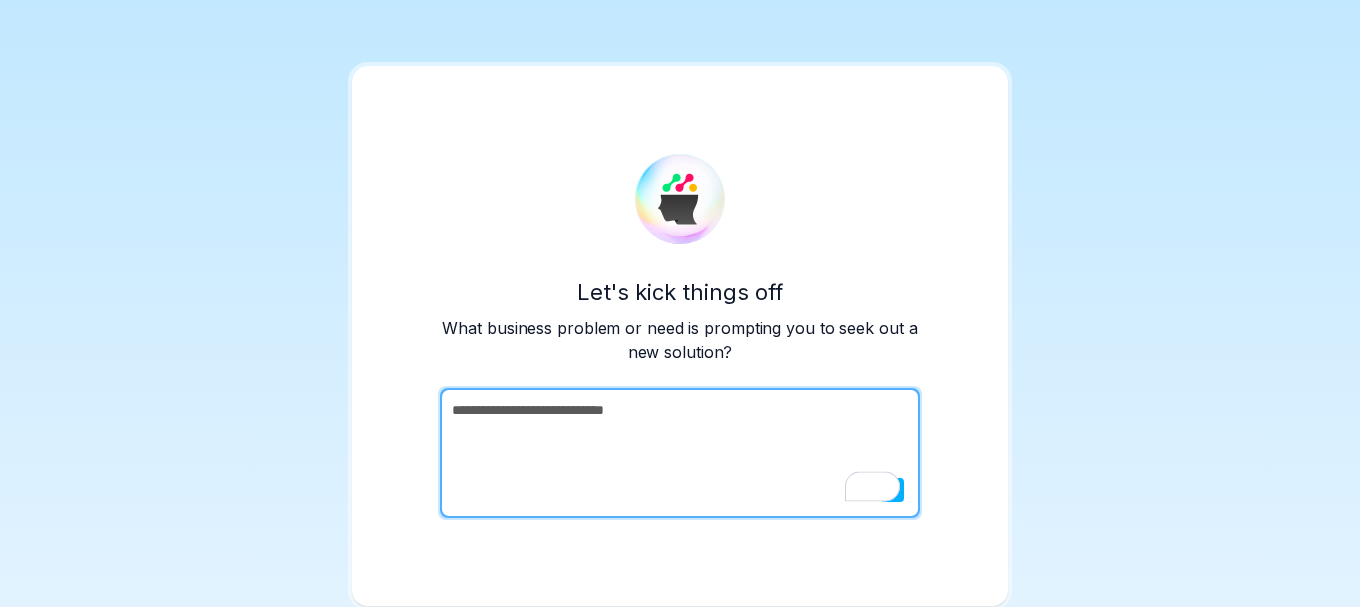 click on "**********" at bounding box center (680, 303) 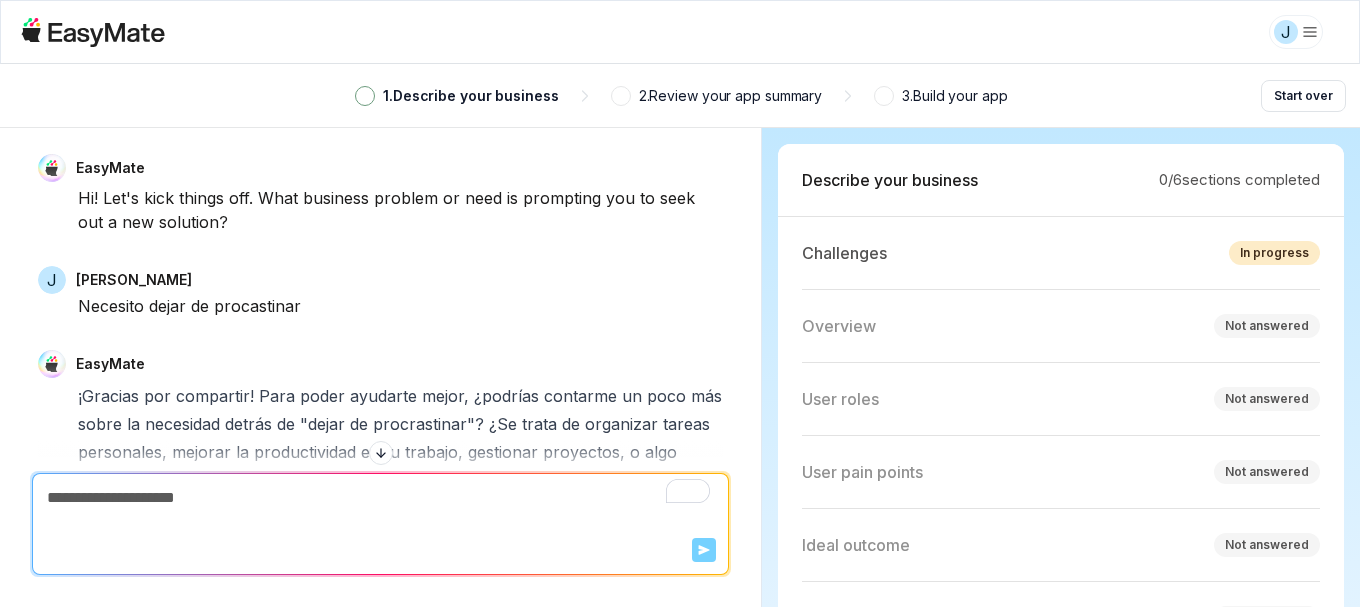 scroll, scrollTop: 0, scrollLeft: 0, axis: both 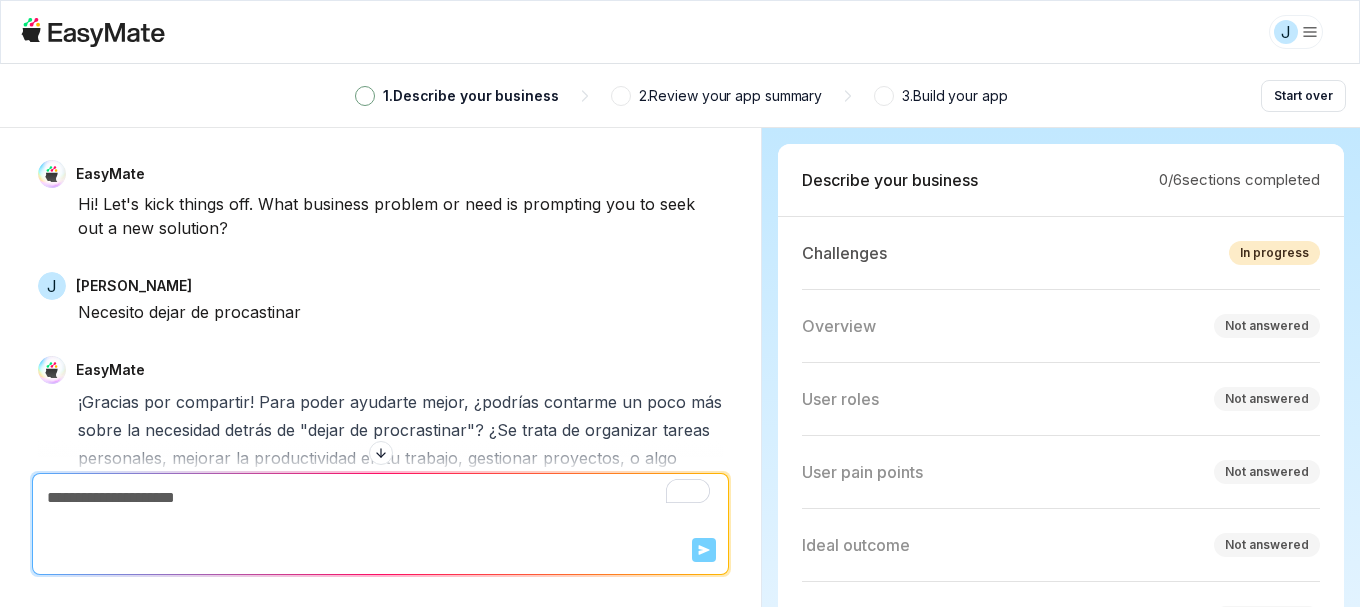 type on "*" 